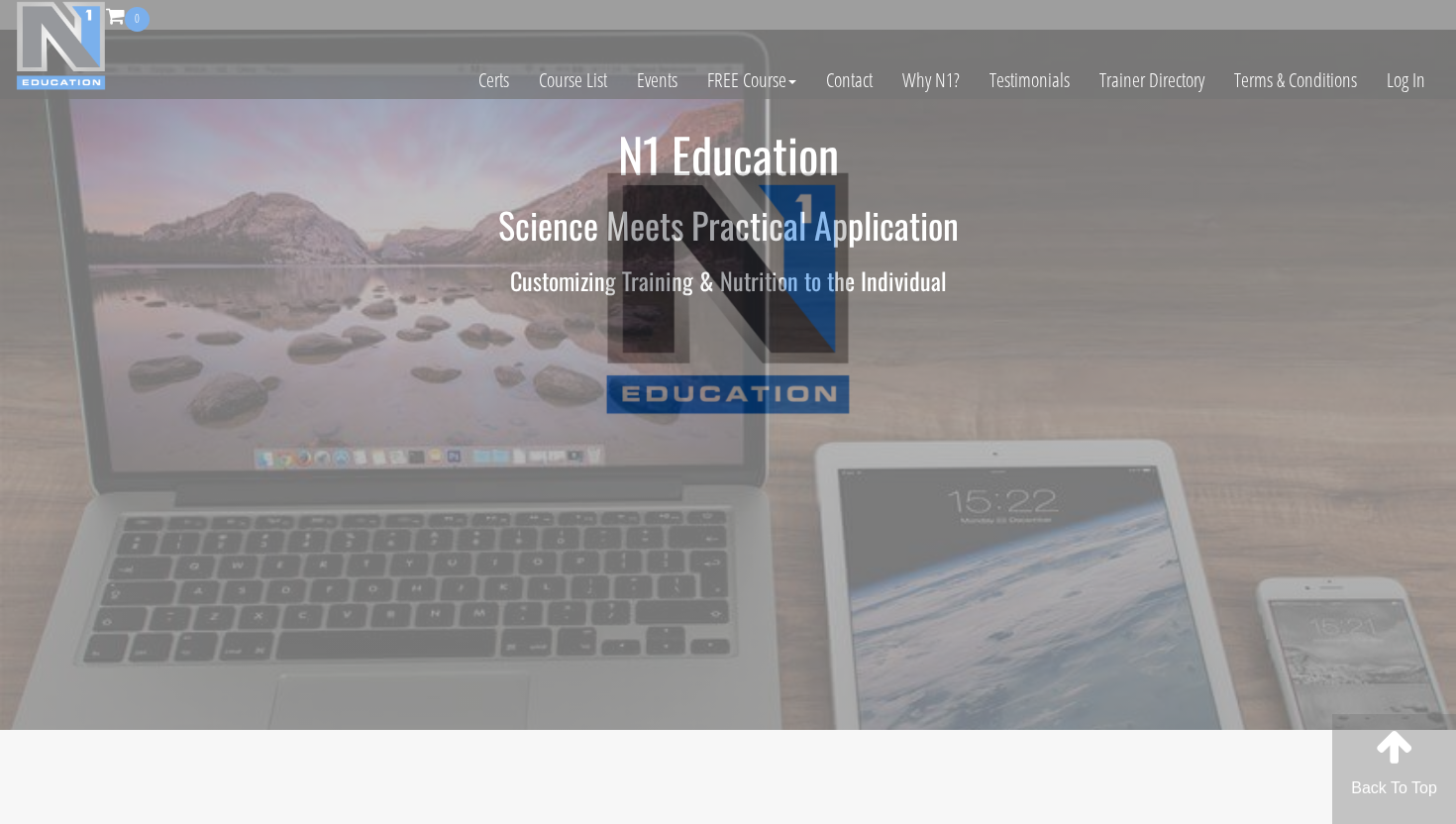 scroll, scrollTop: 0, scrollLeft: 0, axis: both 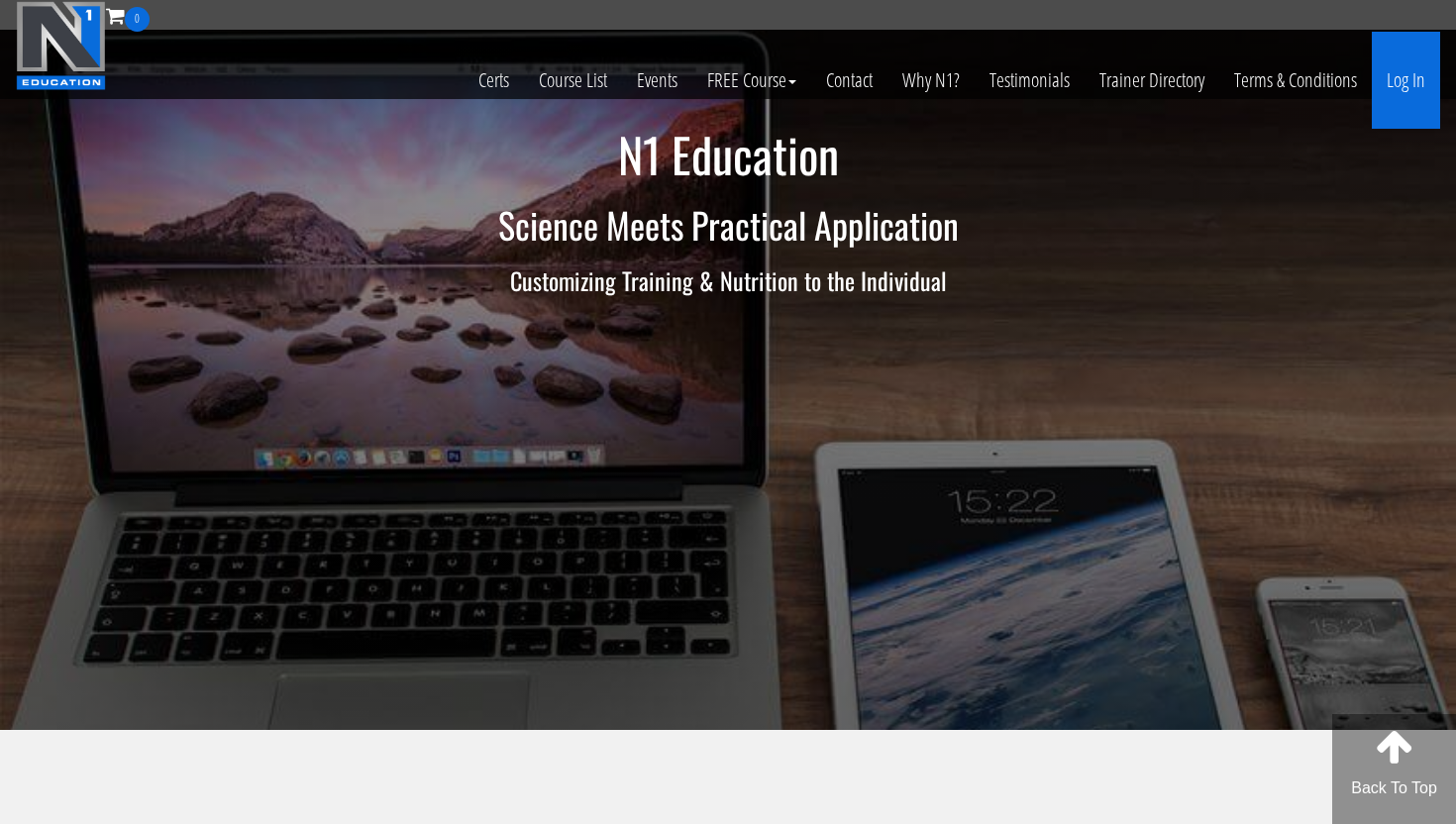click on "Log In" at bounding box center (1405, 80) 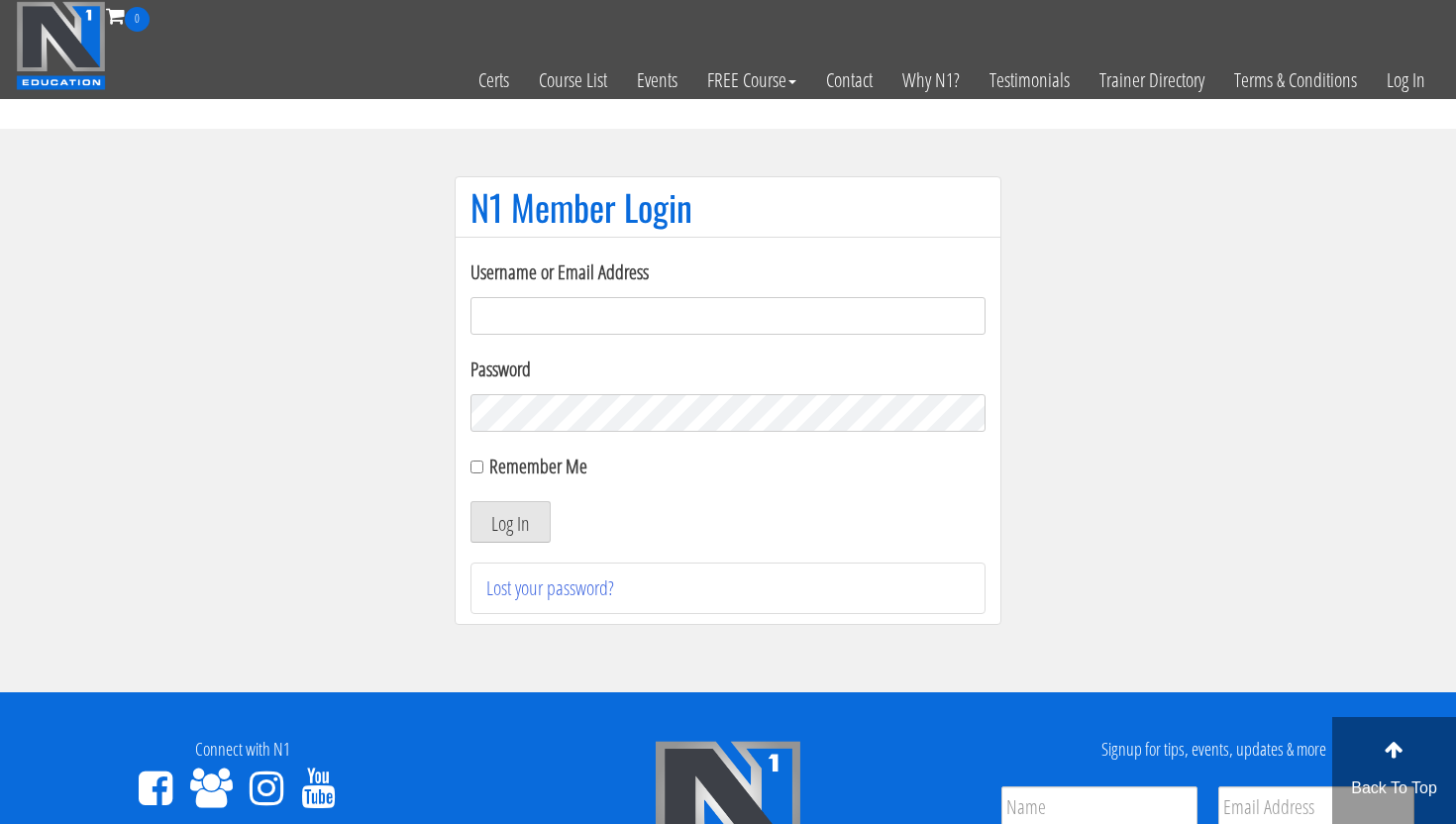 scroll, scrollTop: 0, scrollLeft: 0, axis: both 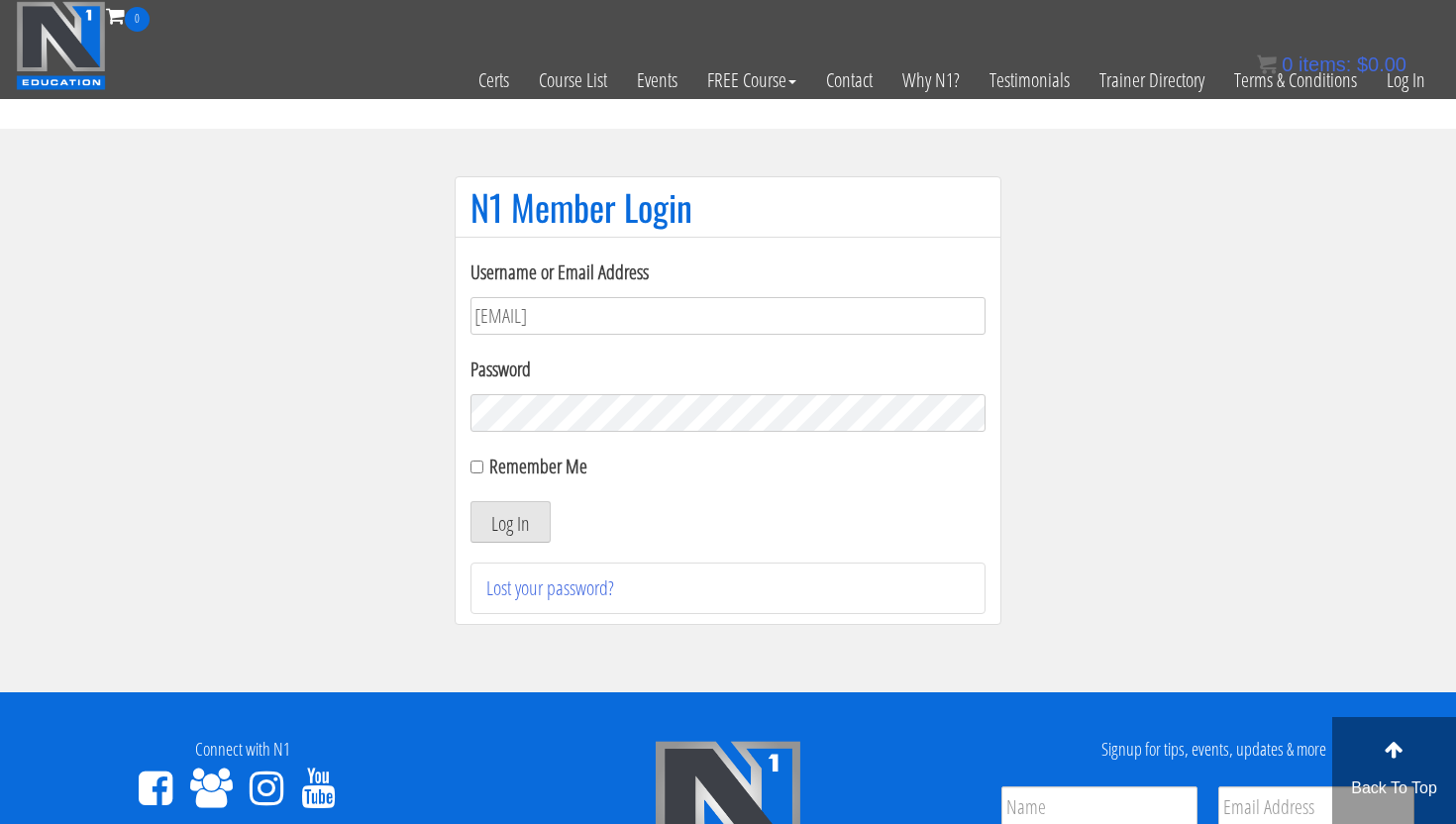 click on "Log In" at bounding box center [510, 522] 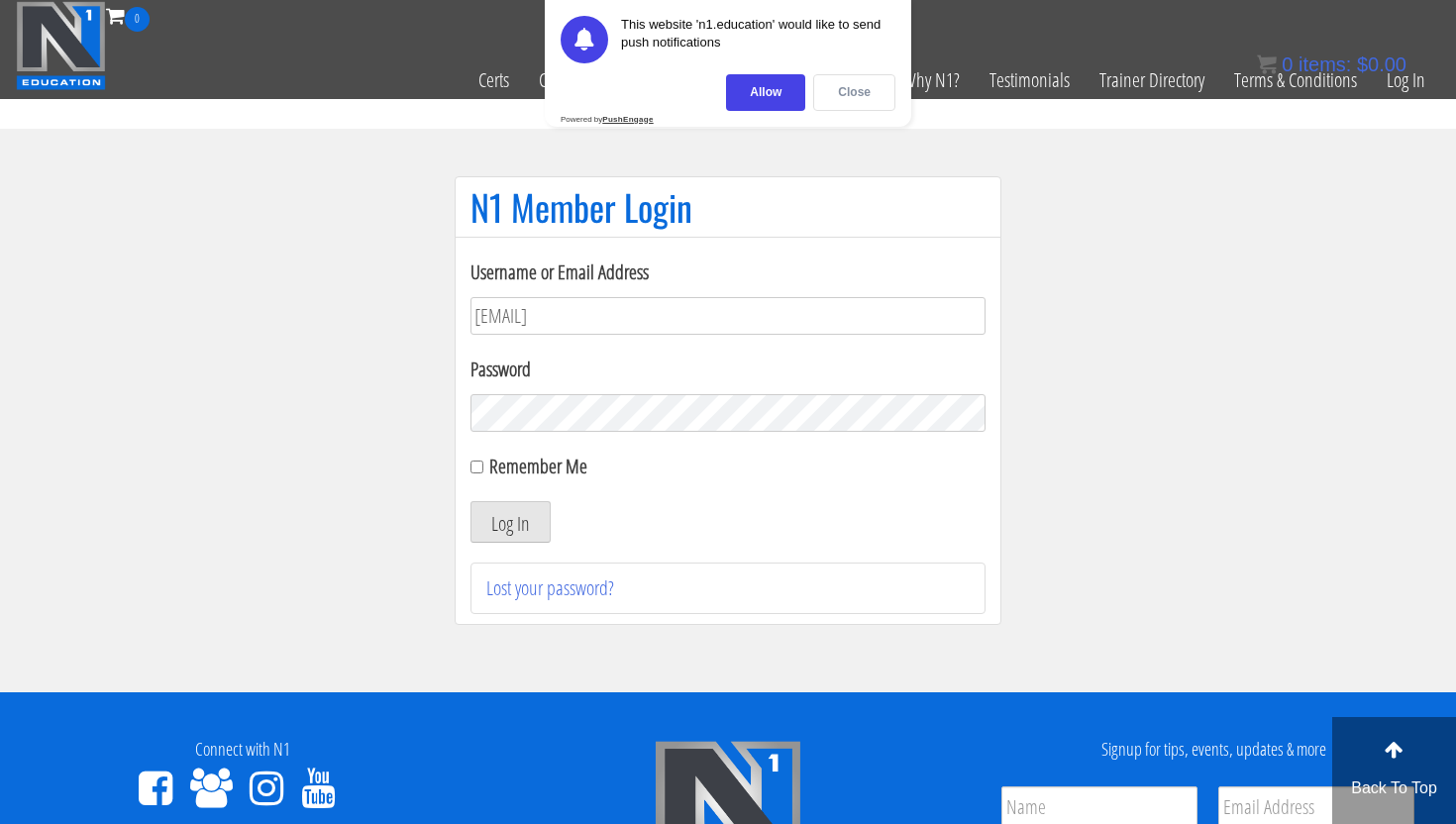 click on "Close" at bounding box center (854, 92) 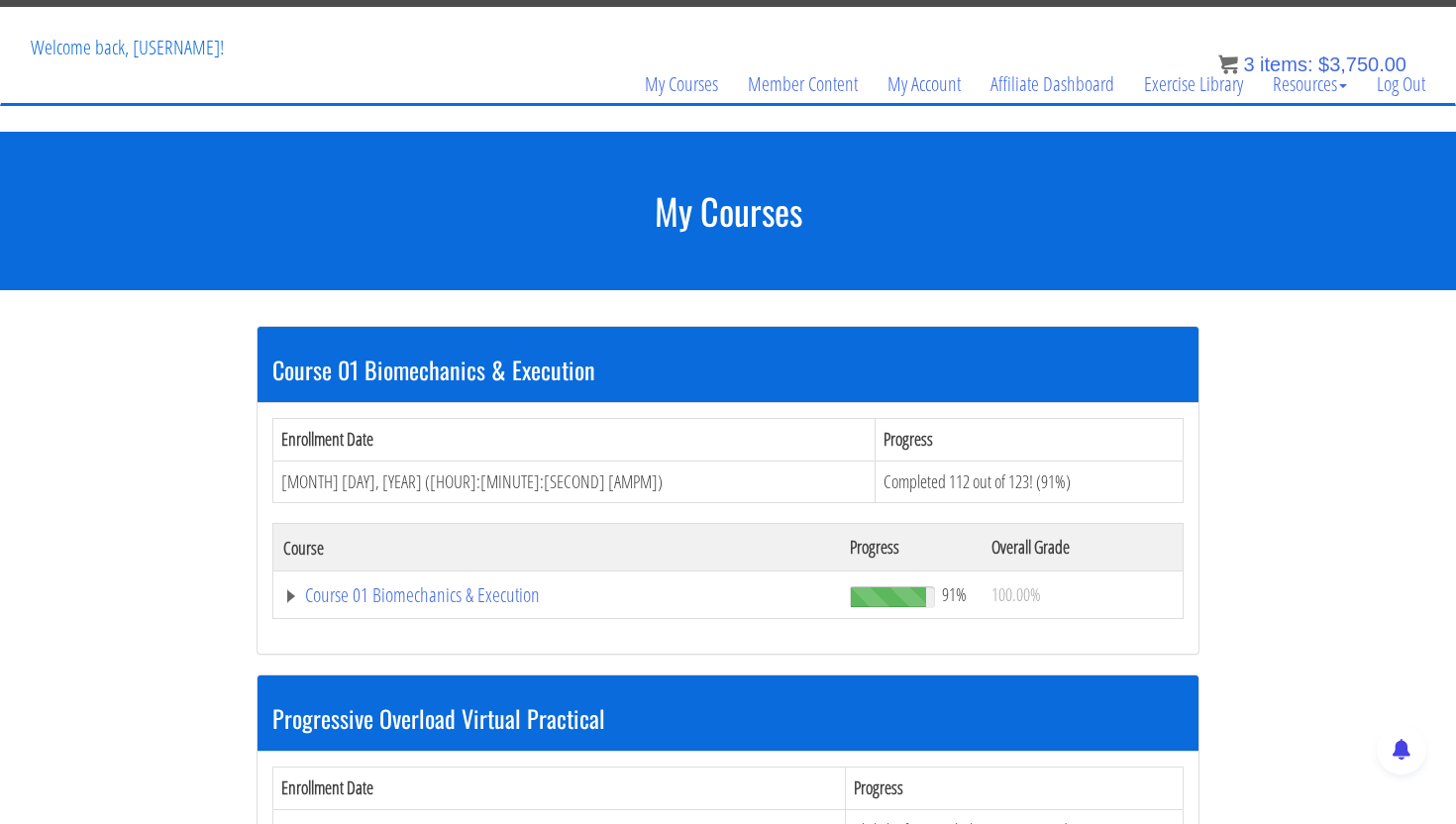 scroll, scrollTop: 241, scrollLeft: 0, axis: vertical 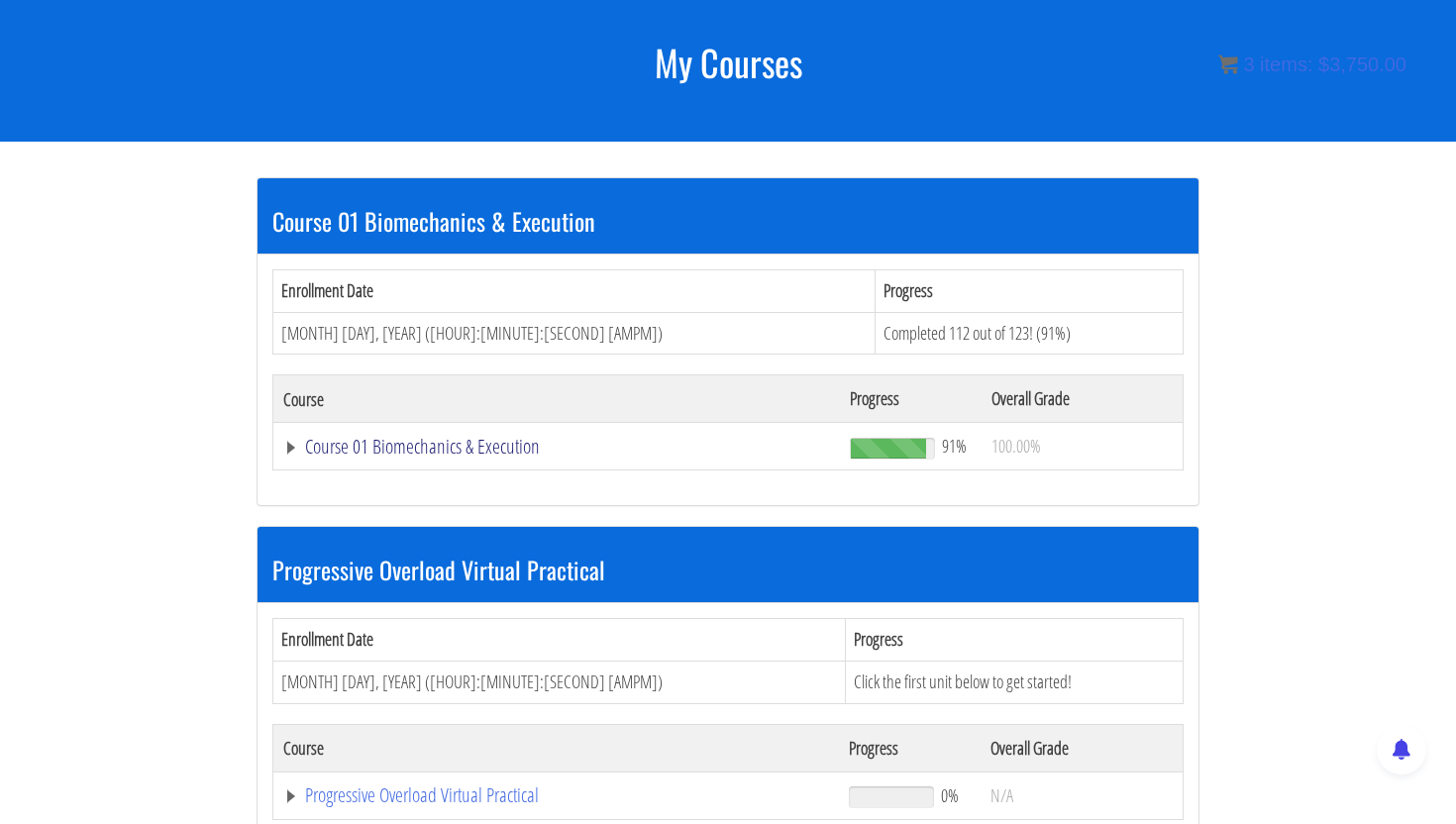 click on "Course 01 Biomechanics & Execution" at bounding box center (557, 447) 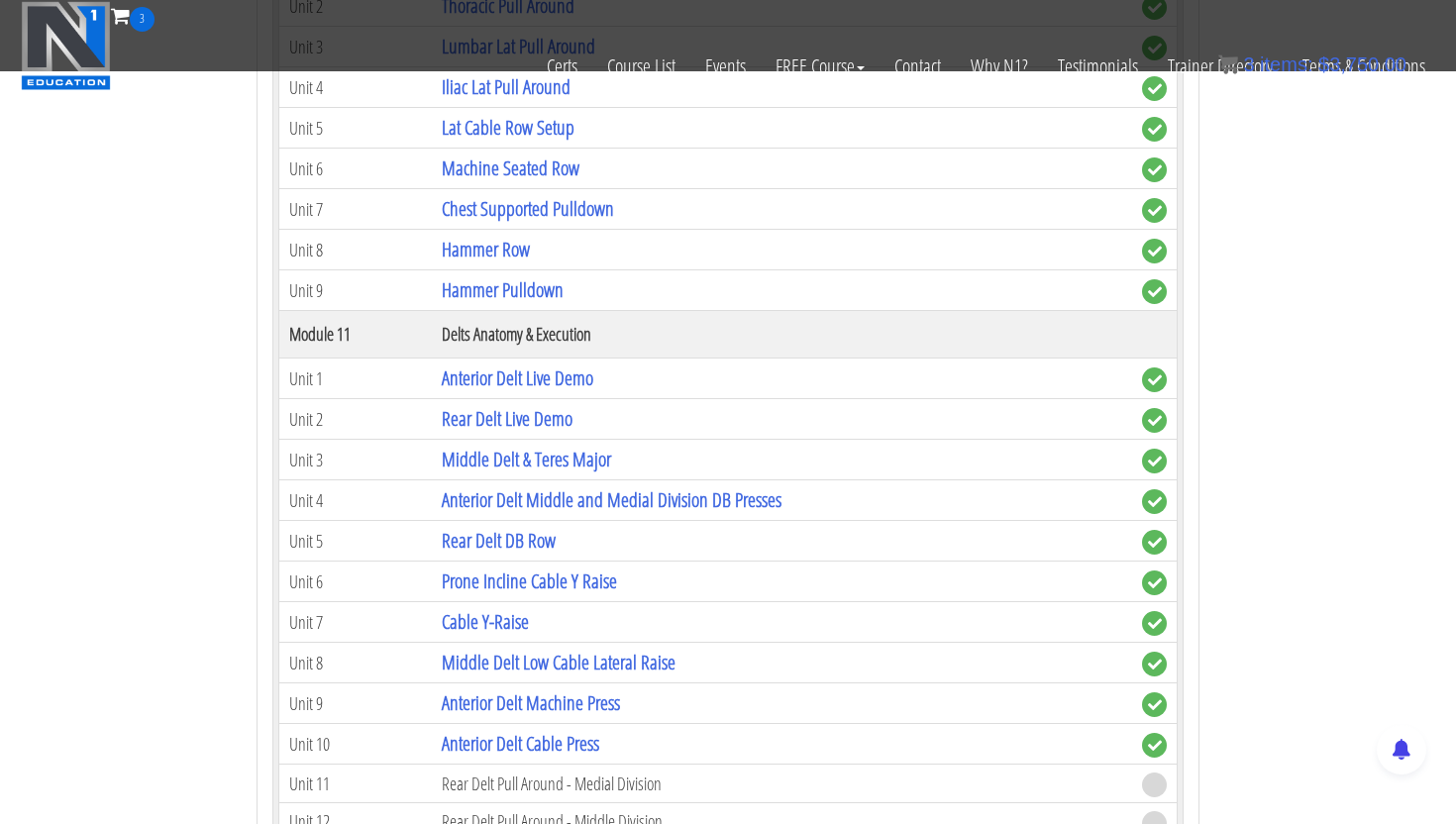 scroll, scrollTop: 4190, scrollLeft: 0, axis: vertical 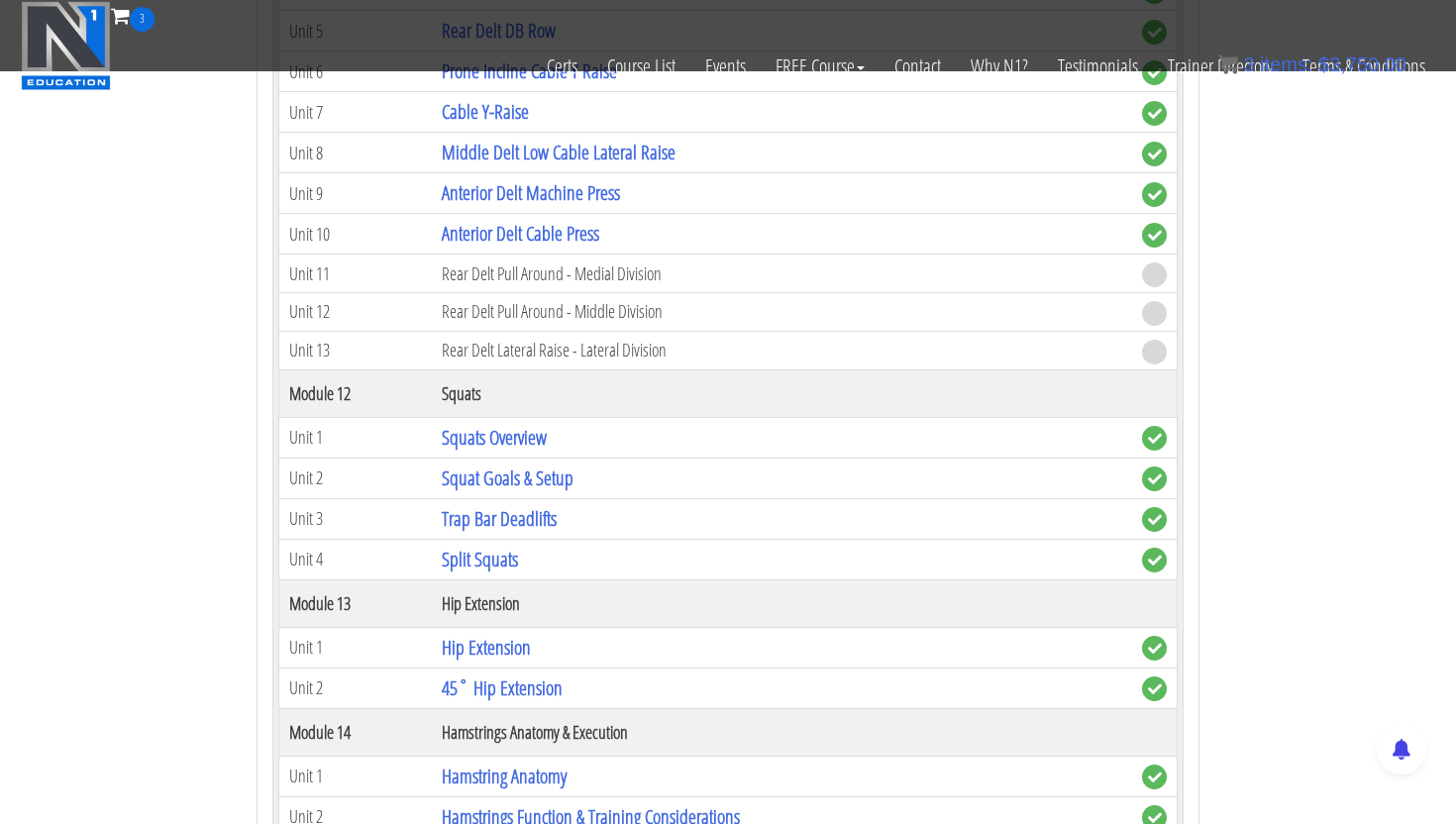 click at bounding box center (1154, 274) 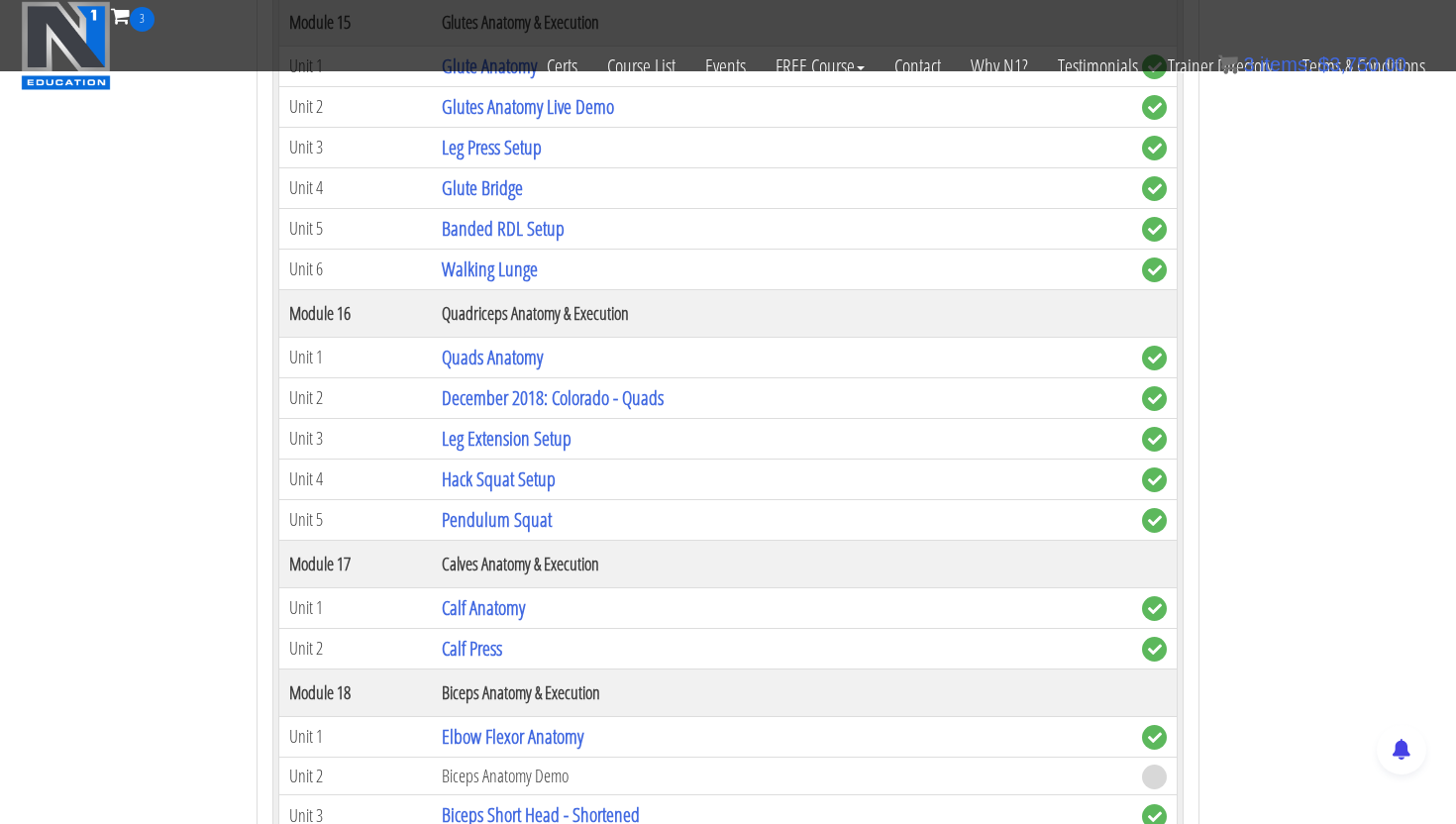 scroll, scrollTop: 5394, scrollLeft: 0, axis: vertical 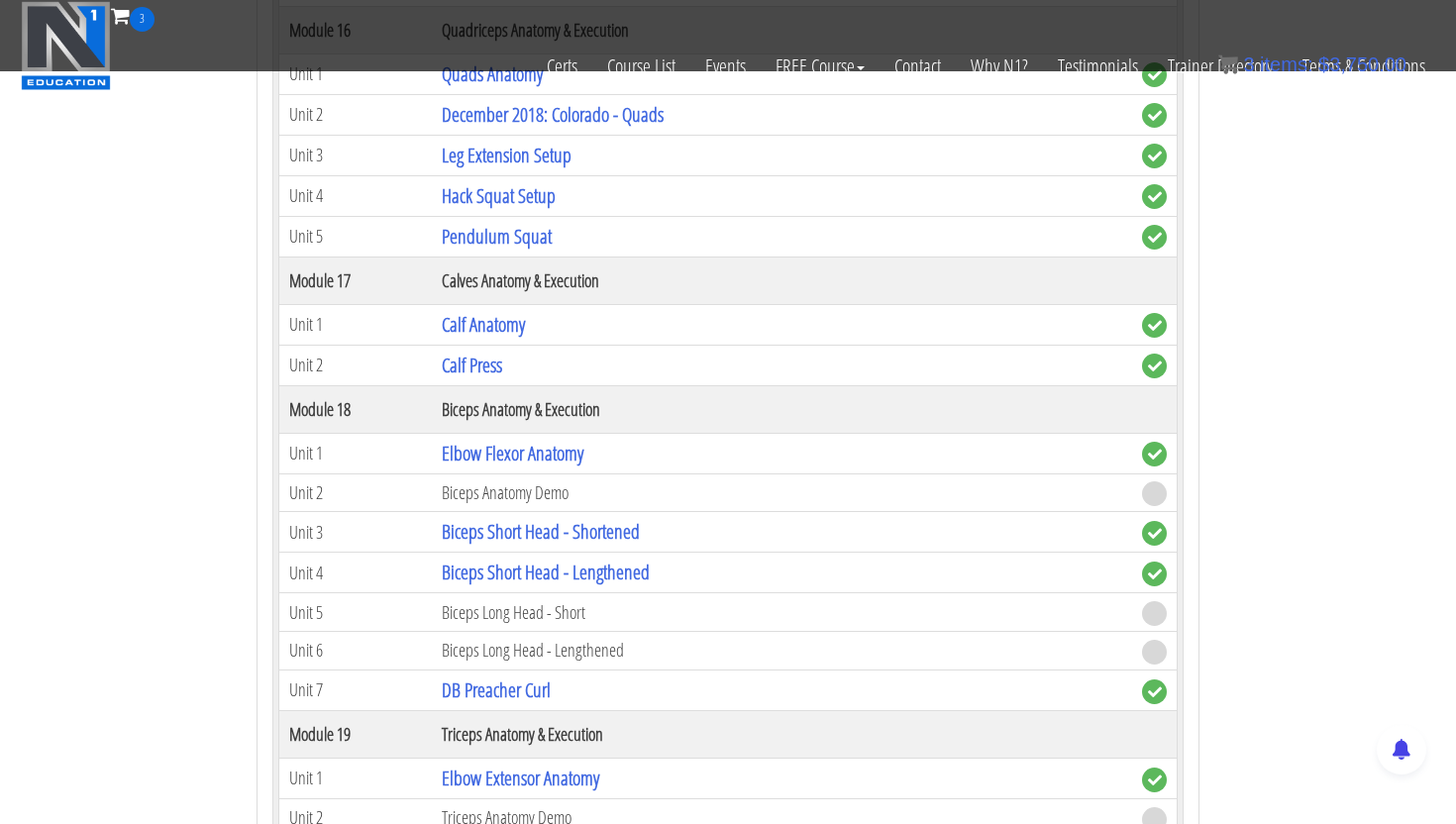 click on "Biceps Anatomy Demo" at bounding box center (781, 492) 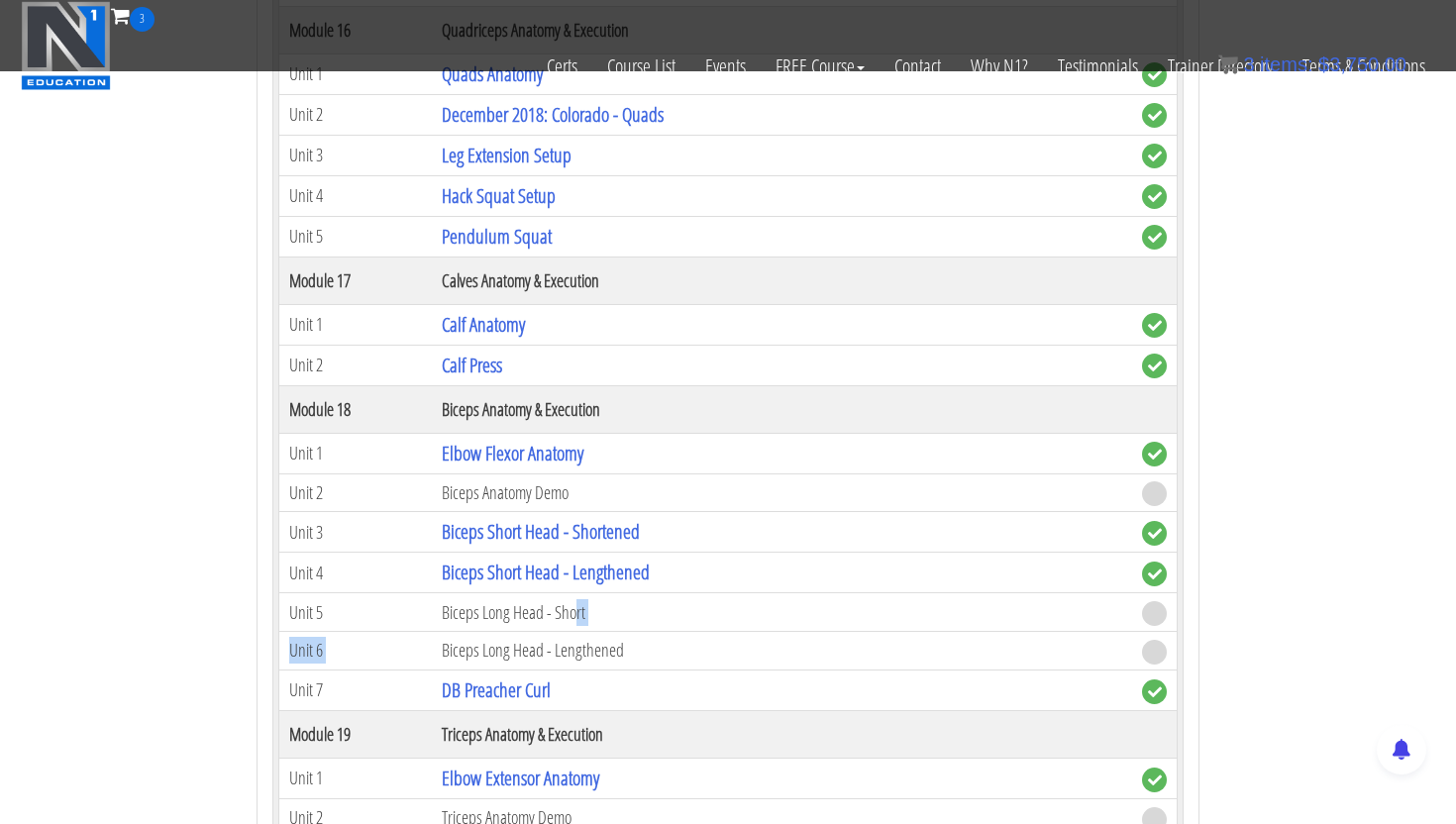 drag, startPoint x: 580, startPoint y: 608, endPoint x: 590, endPoint y: 637, distance: 30.675723 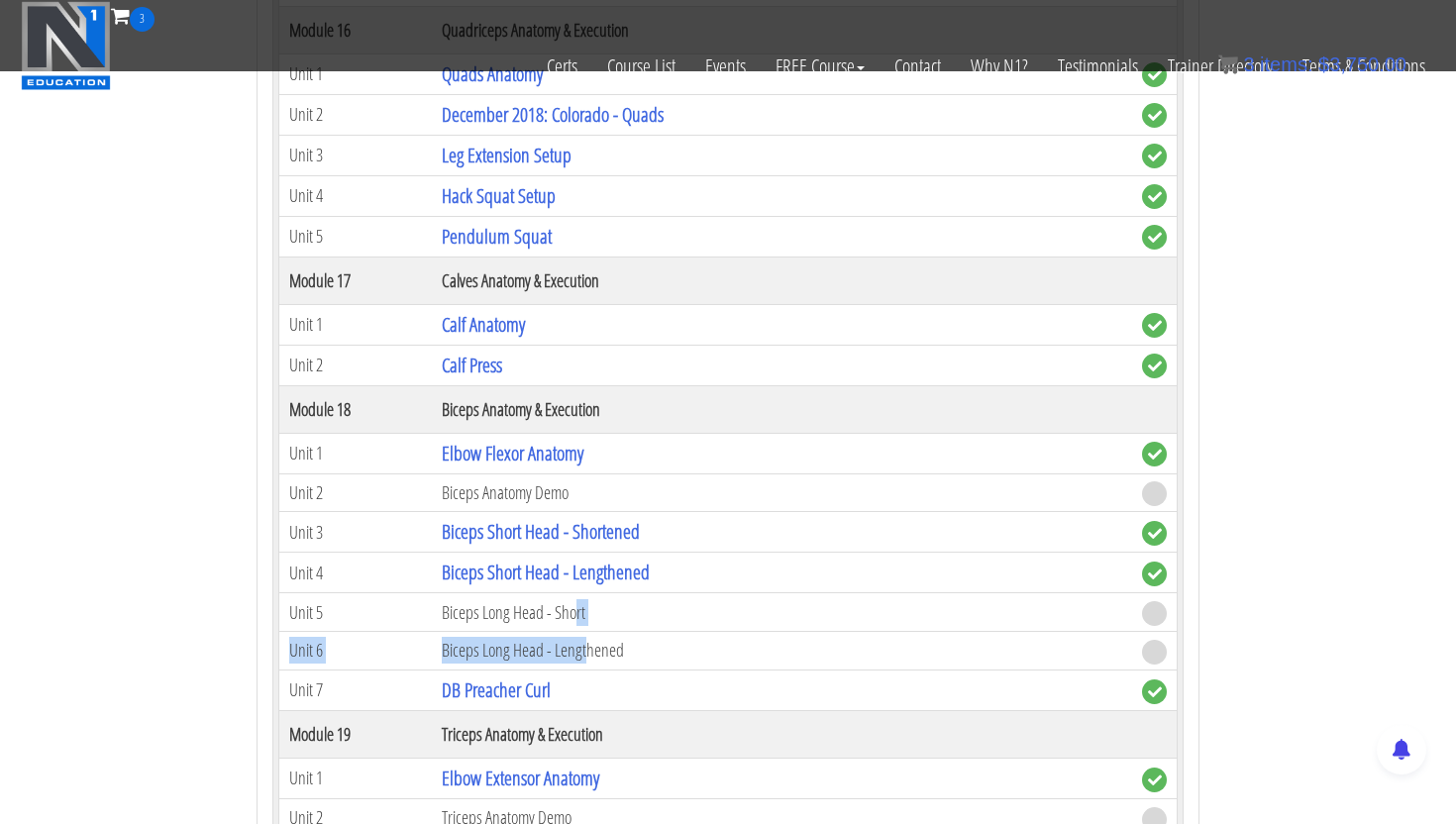 click on "Biceps Long Head - Lengthened" at bounding box center [781, 651] 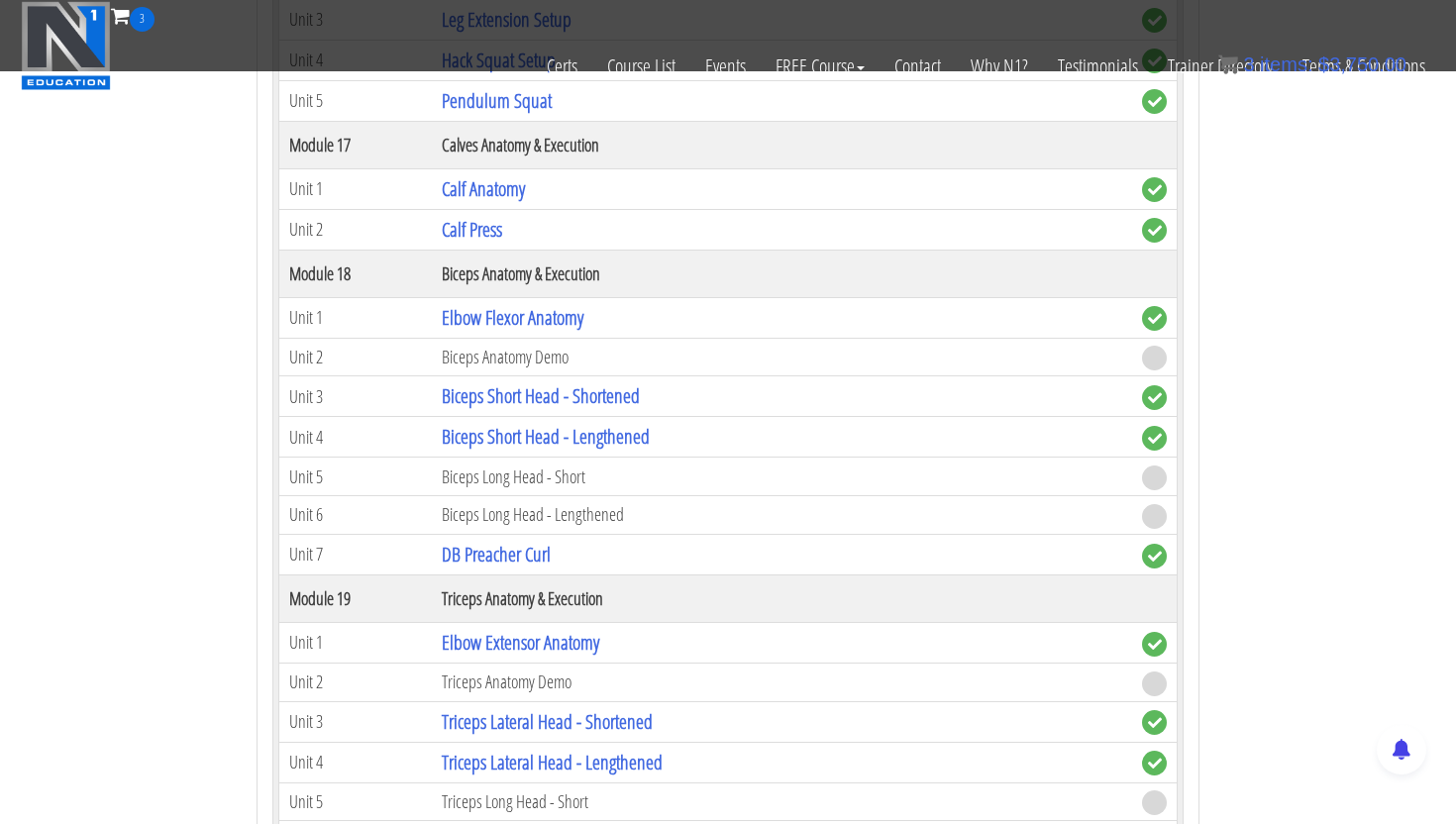 scroll, scrollTop: 5712, scrollLeft: 0, axis: vertical 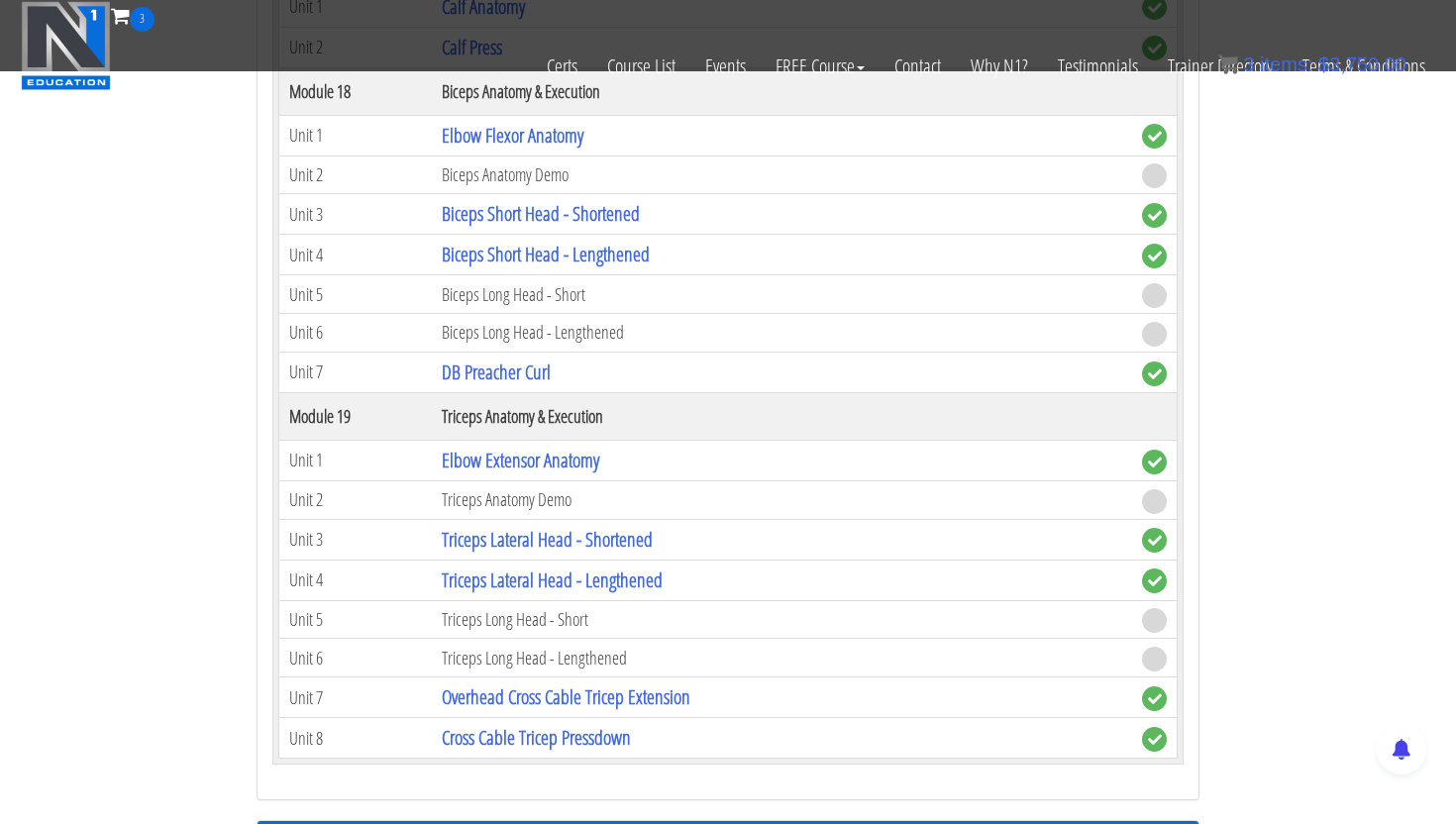 click on "Triceps Long Head - Short" at bounding box center [781, 619] 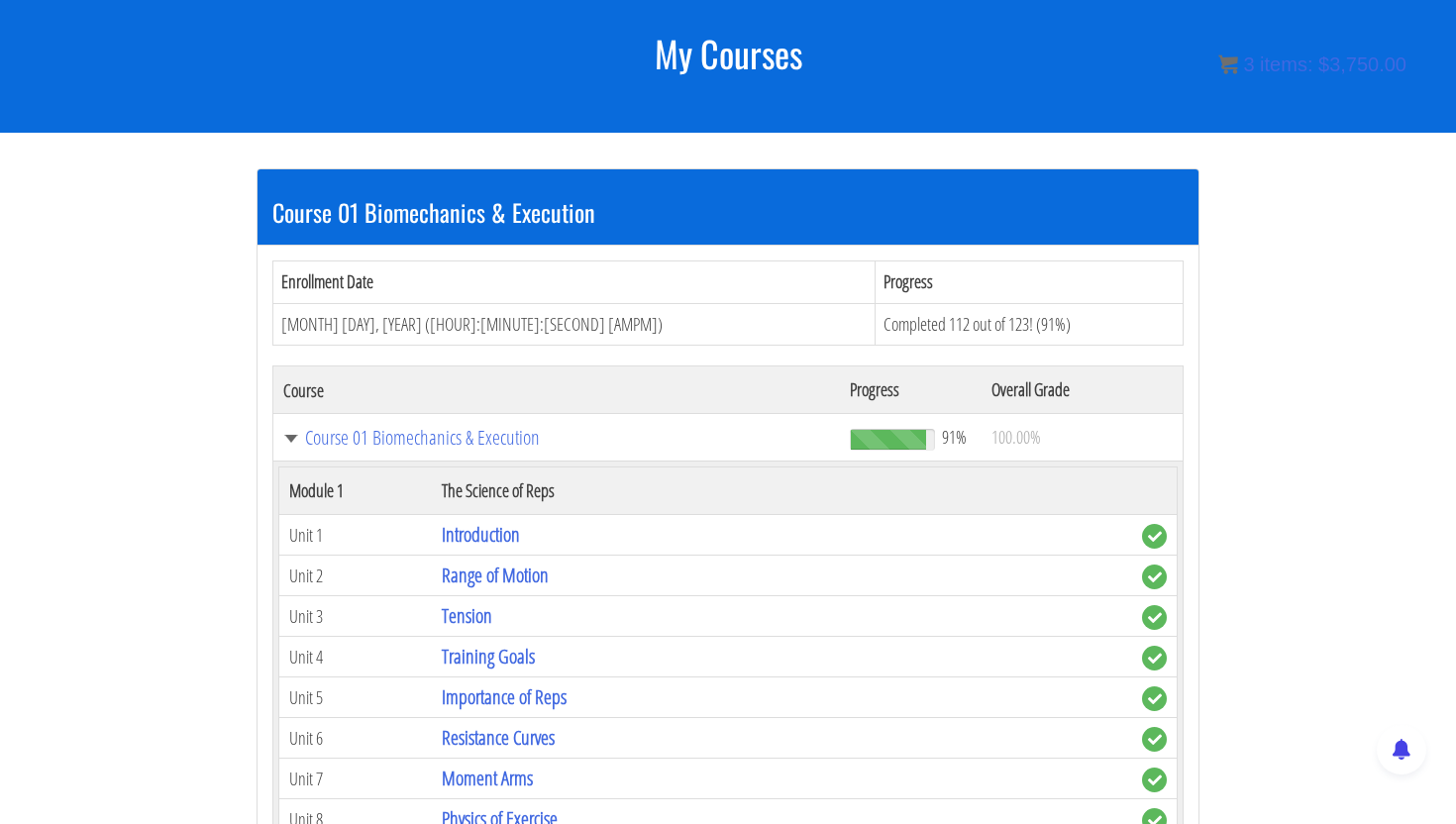 scroll, scrollTop: 251, scrollLeft: 0, axis: vertical 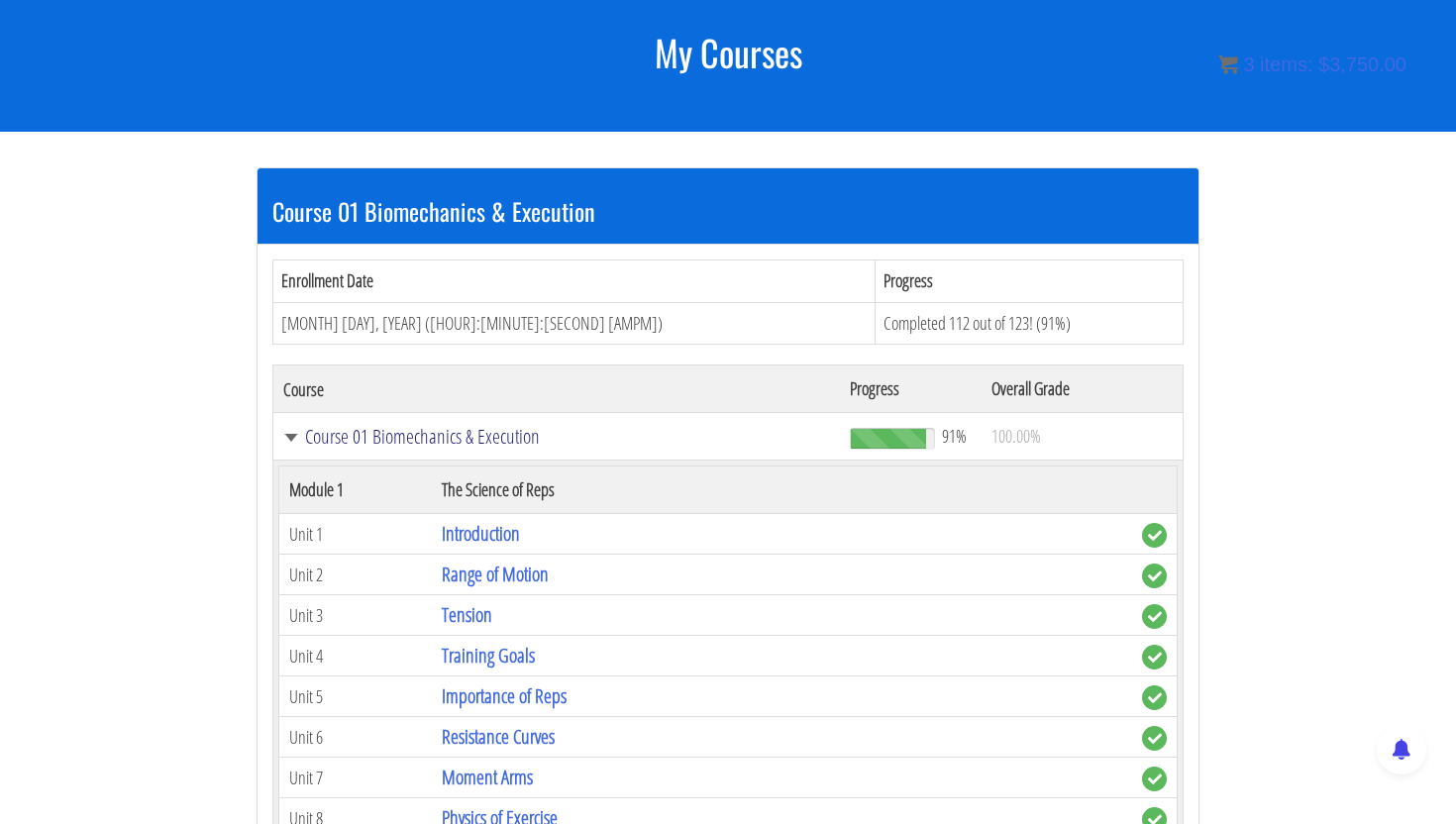 click on "Course 01 Biomechanics & Execution" at bounding box center (557, 437) 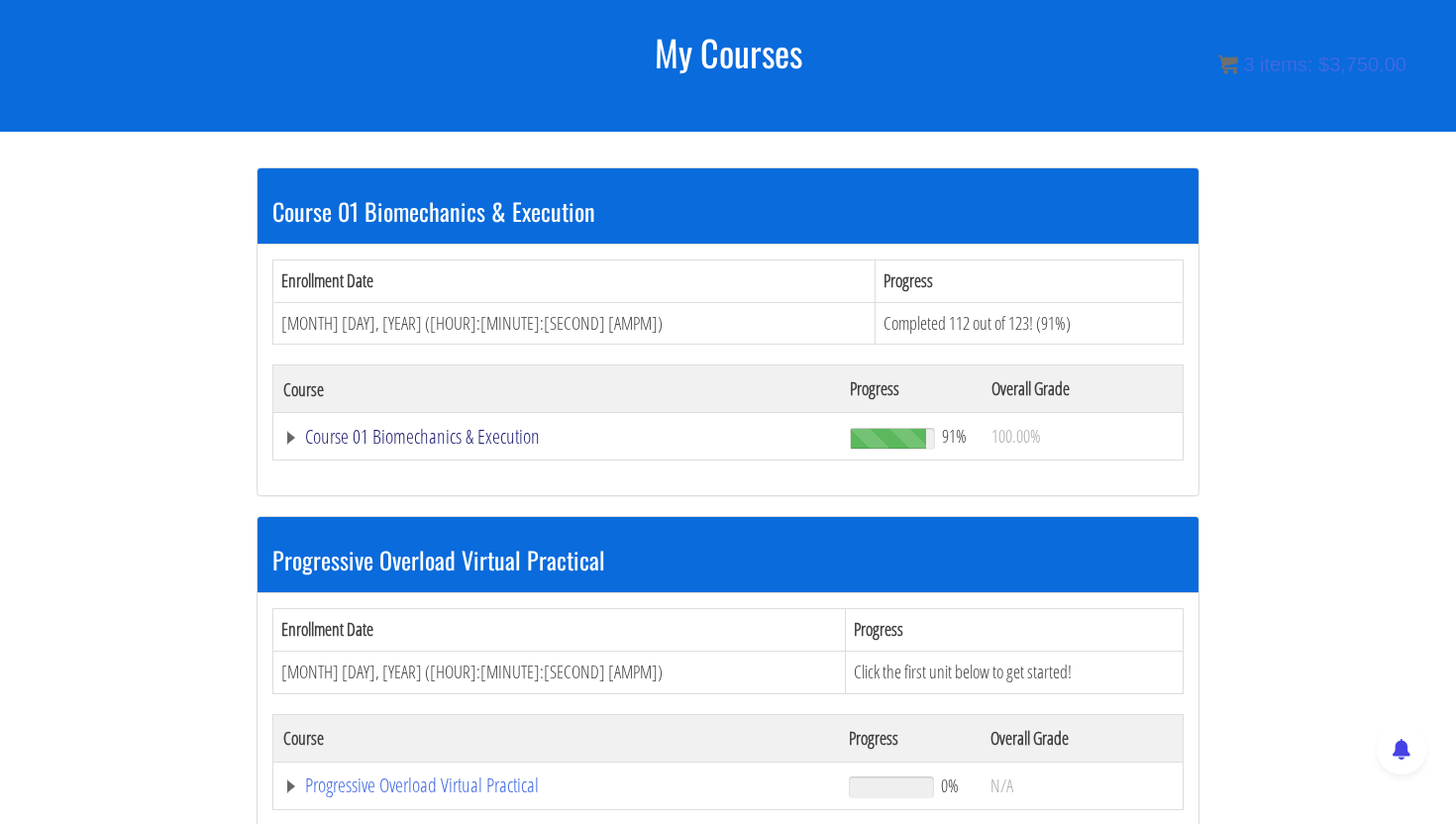 click on "Course 01 Biomechanics & Execution" at bounding box center (557, 437) 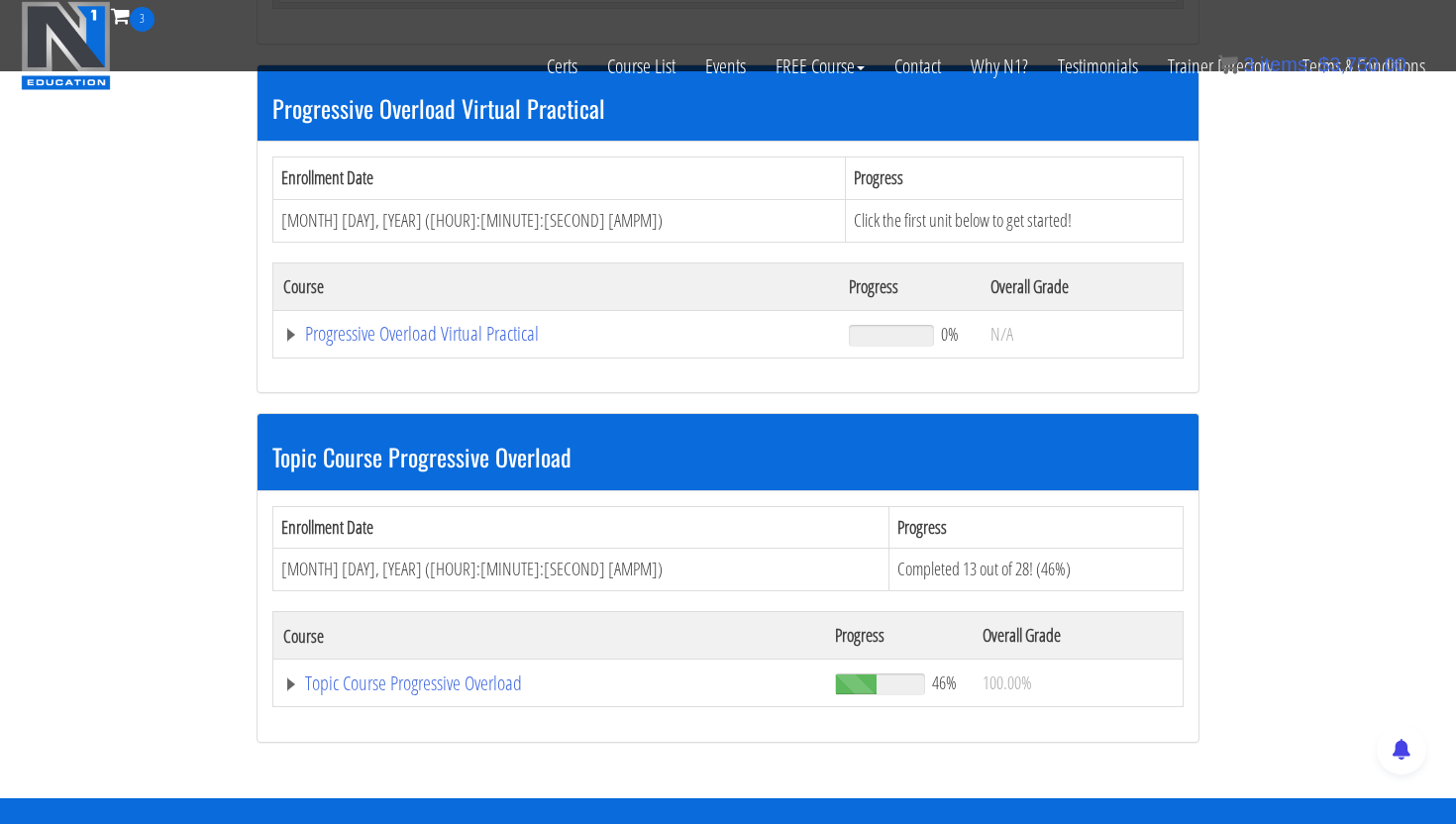 scroll, scrollTop: 6432, scrollLeft: 0, axis: vertical 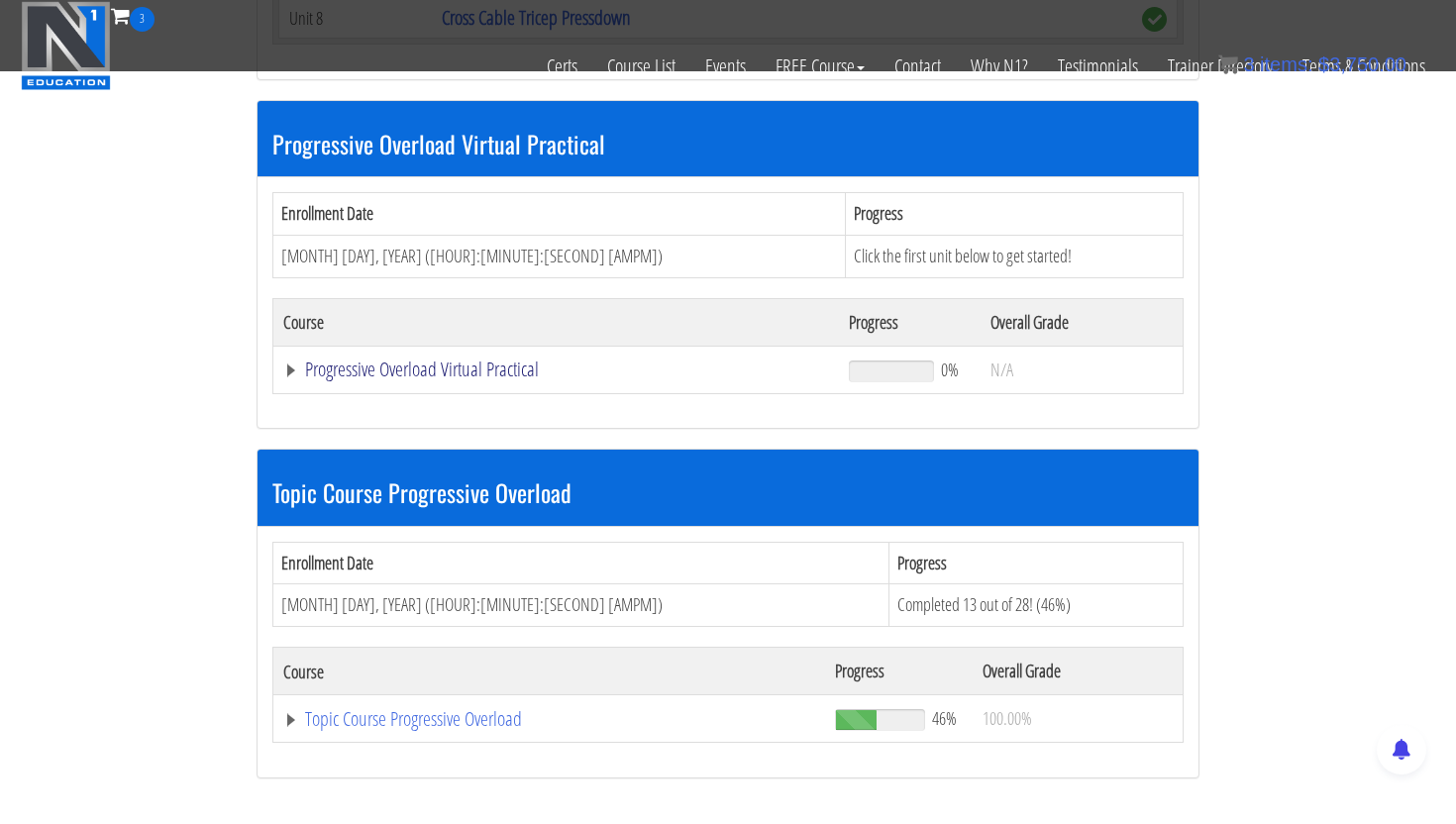 click on "Progressive Overload Virtual Practical" at bounding box center (557, -5869) 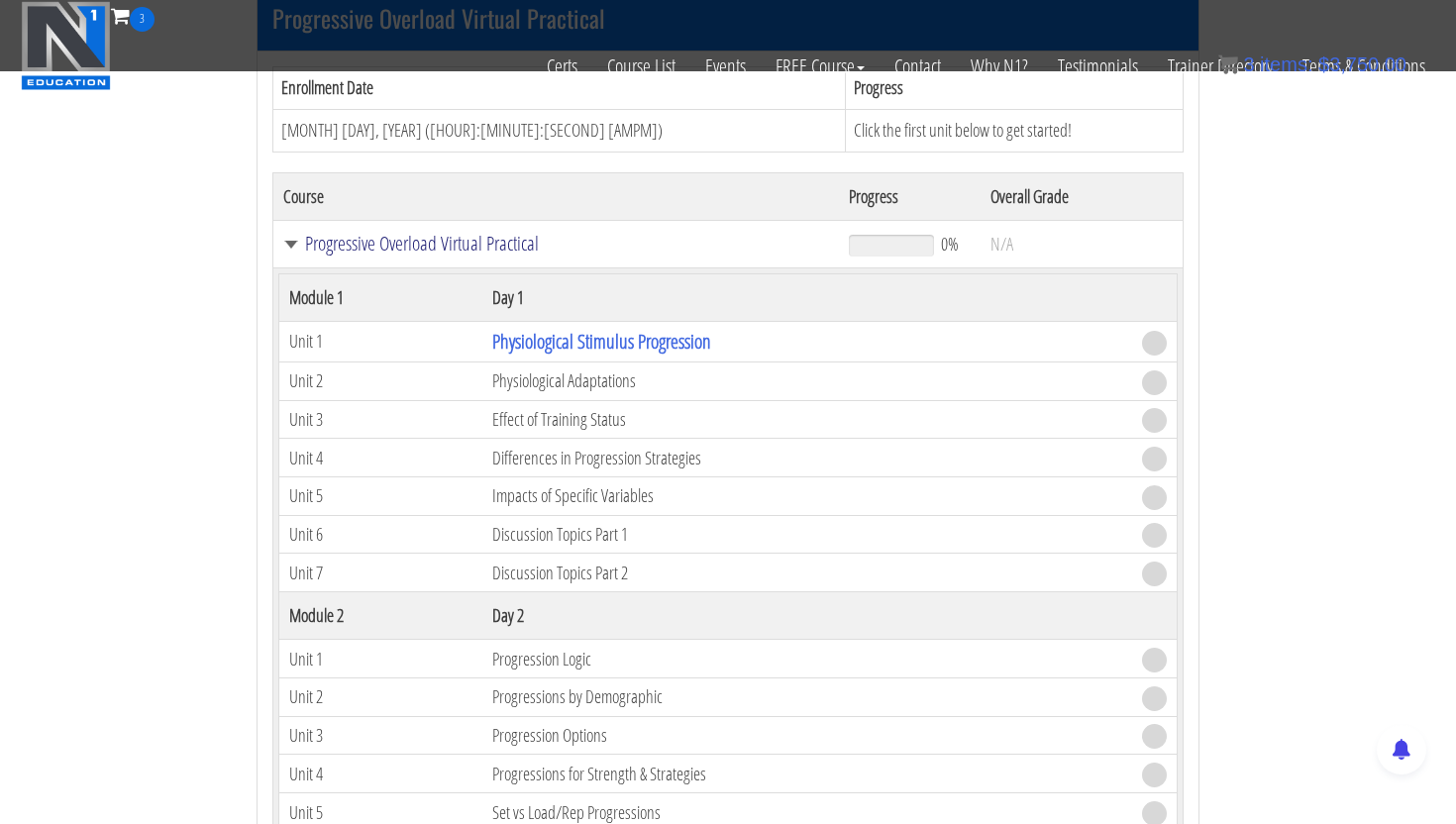 scroll, scrollTop: 6500, scrollLeft: 0, axis: vertical 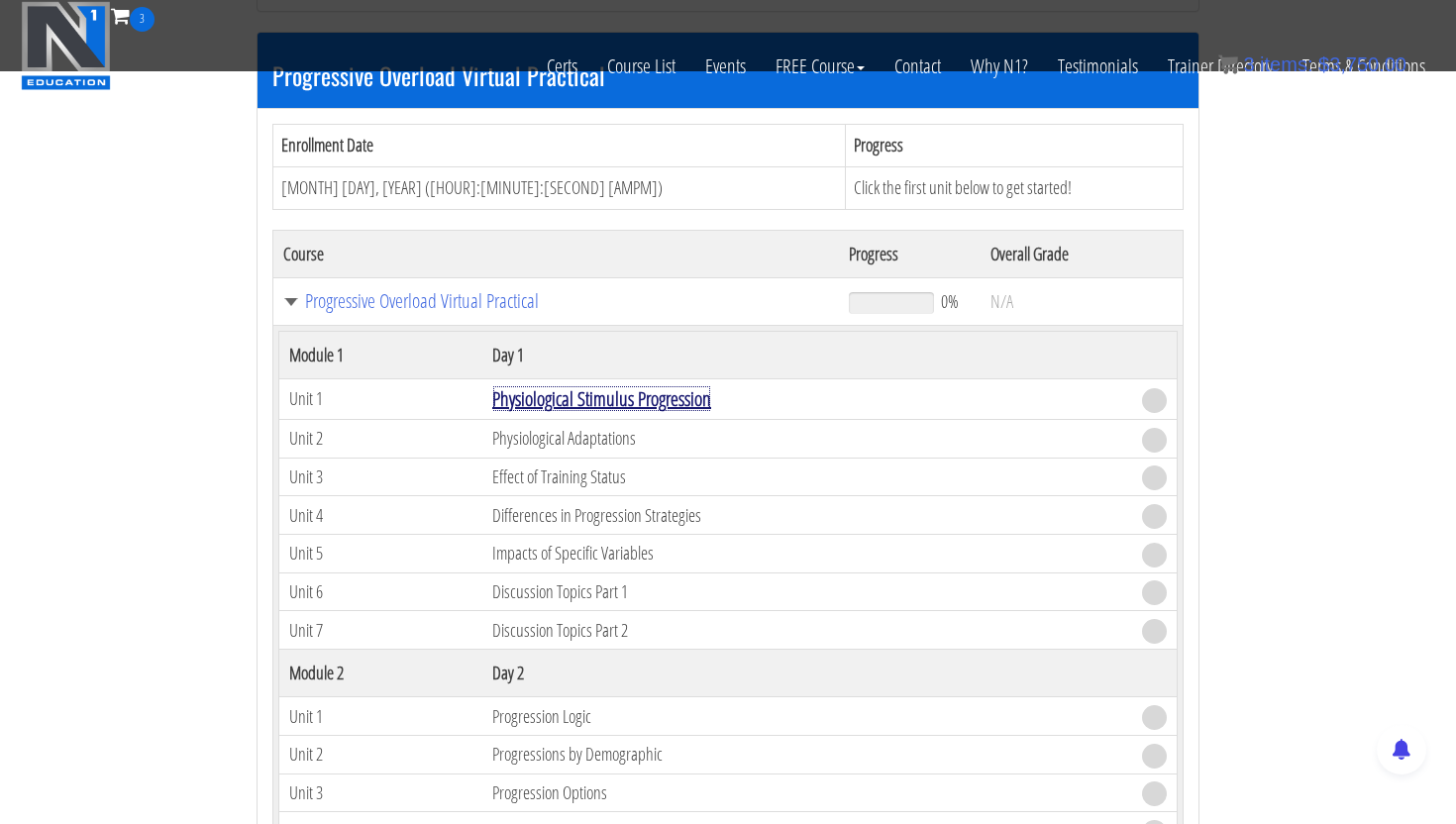 click on "Physiological Stimulus Progression" at bounding box center (601, 398) 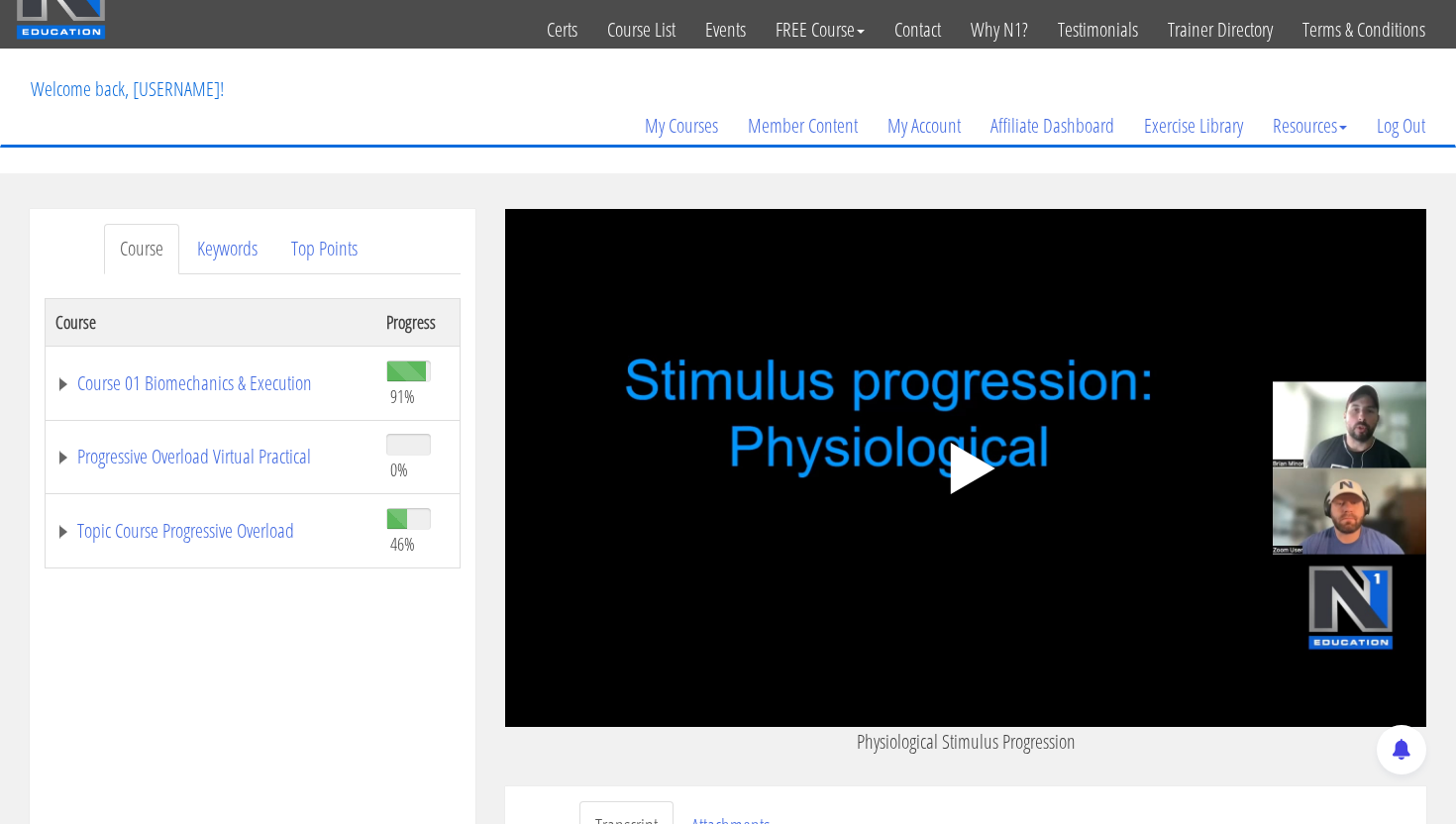 scroll, scrollTop: 86, scrollLeft: 0, axis: vertical 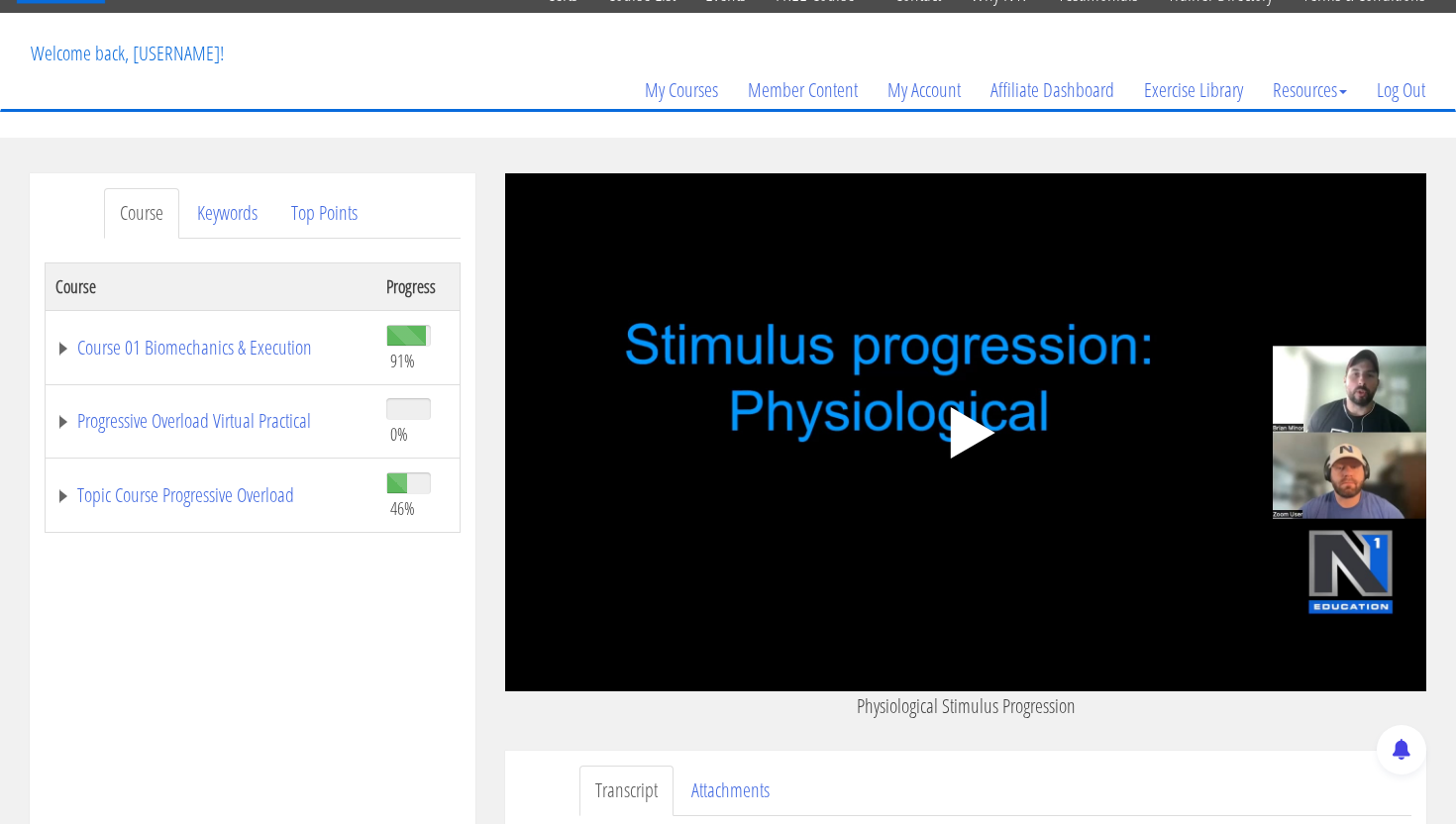 click on ".a{fill:#000;opacity:0.65;}.b{fill:#fff;opacity:1.0;}
.fp-color-play{opacity:0.65;}.controlbutton{fill:#fff;}
.fp-color-play{opacity:0.65;}.controlbutton{fill:#fff;}
.controlbuttonbg{opacity:0.65;}.controlbutton{fill:#fff;}
.fp-color-play{opacity:0.65;}.rect{fill:#fff;}
.fp-color-play{opacity:0.65;}.rect{fill:#fff;}
.fp-color-play{opacity:0.65;}.rect{fill:#fff;}
.fp-color-play{opacity:0.65;}.rect{fill:#fff;}
00:00                                                                        17:03" at bounding box center [966, 432] 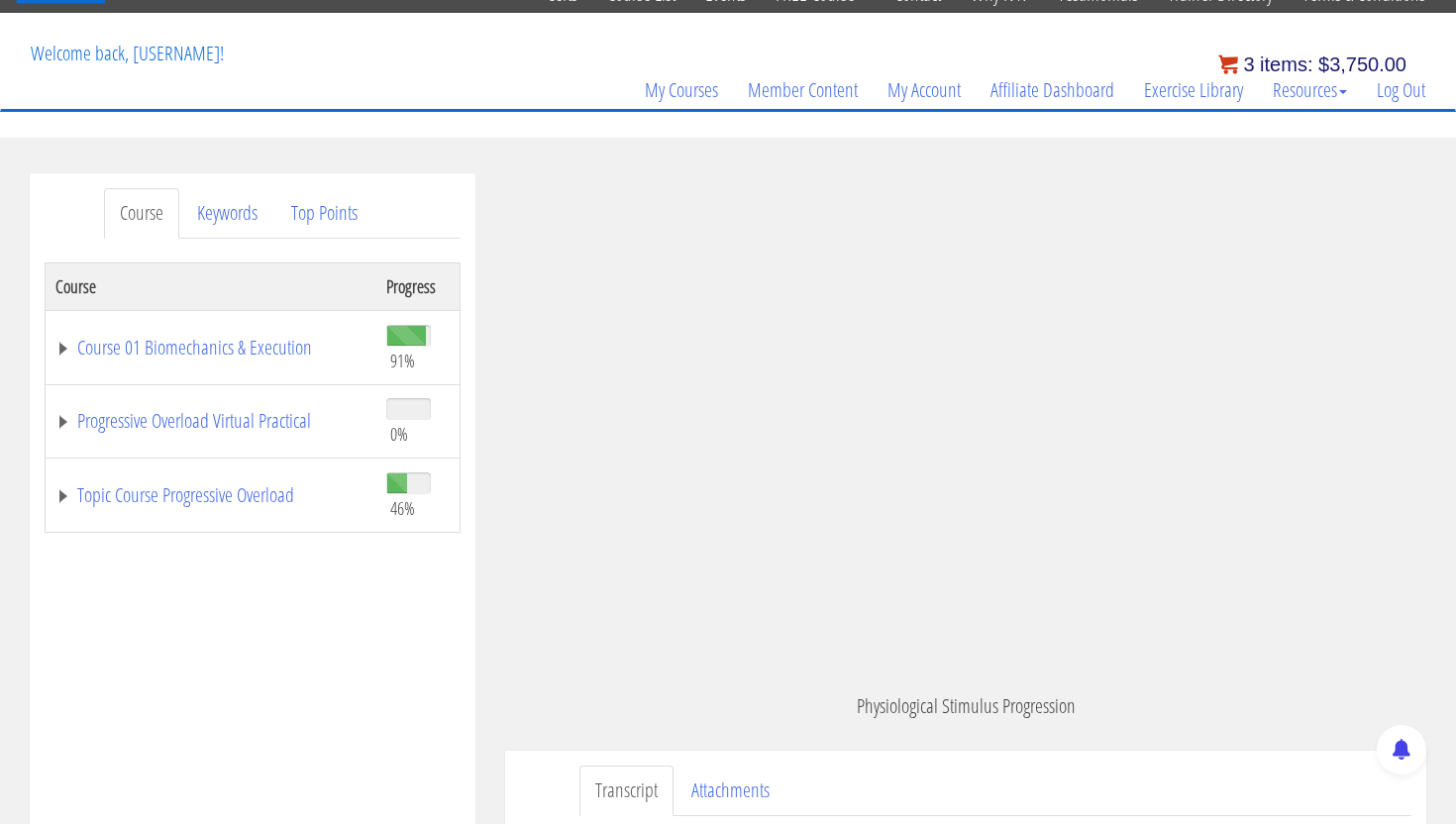click on "items:" at bounding box center (1286, 64) 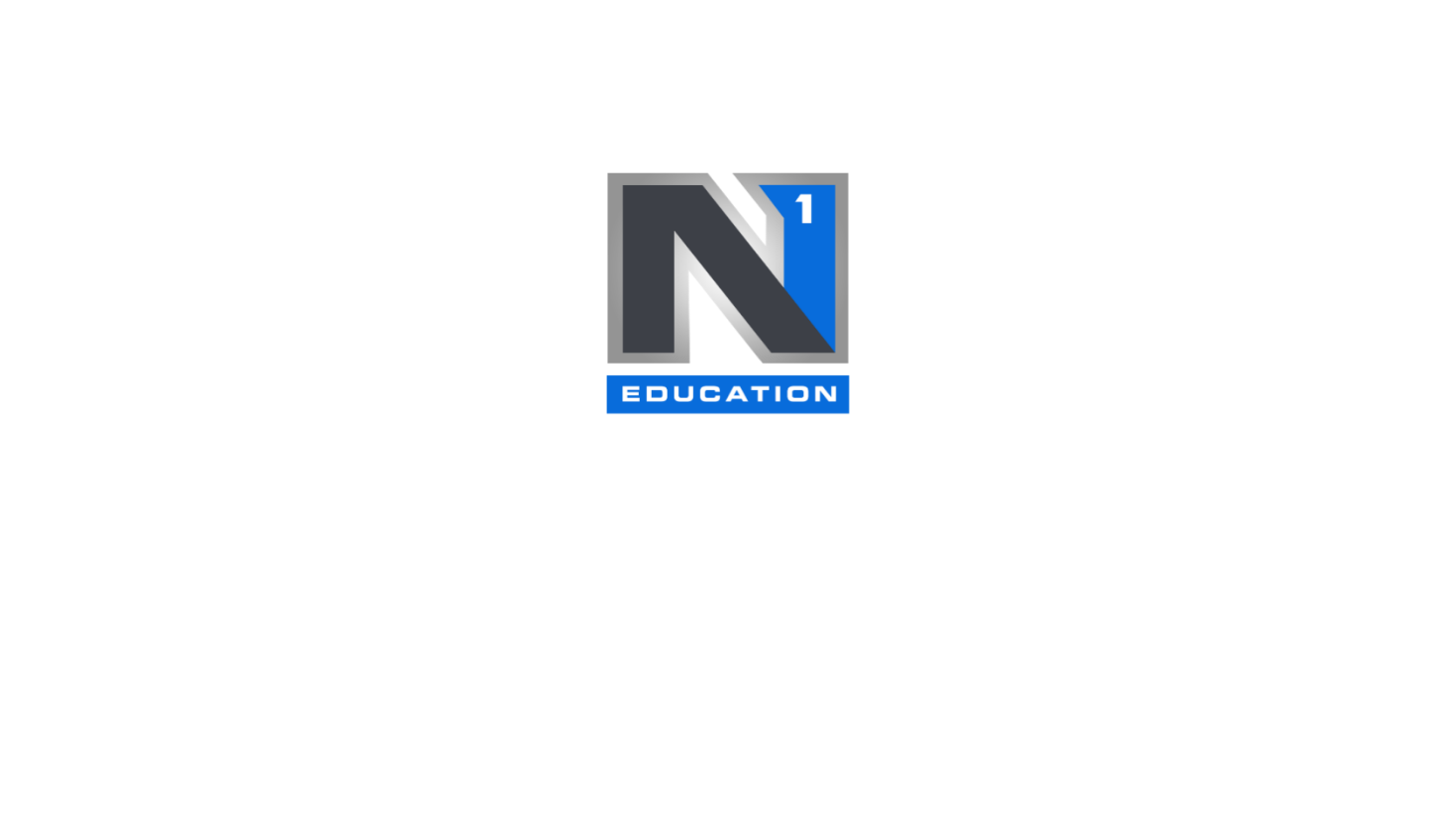 scroll, scrollTop: 0, scrollLeft: 0, axis: both 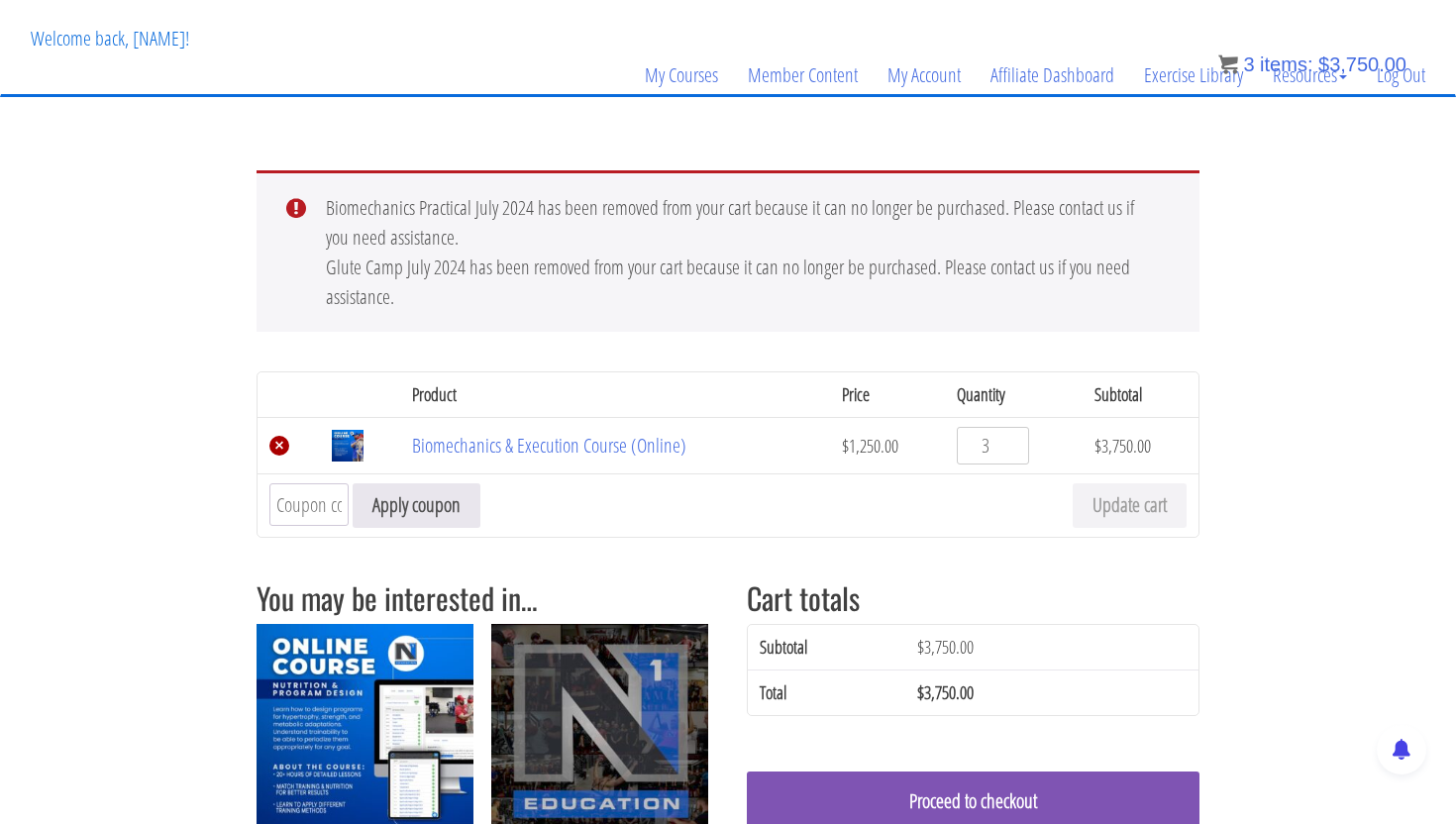 click on "×" at bounding box center [279, 446] 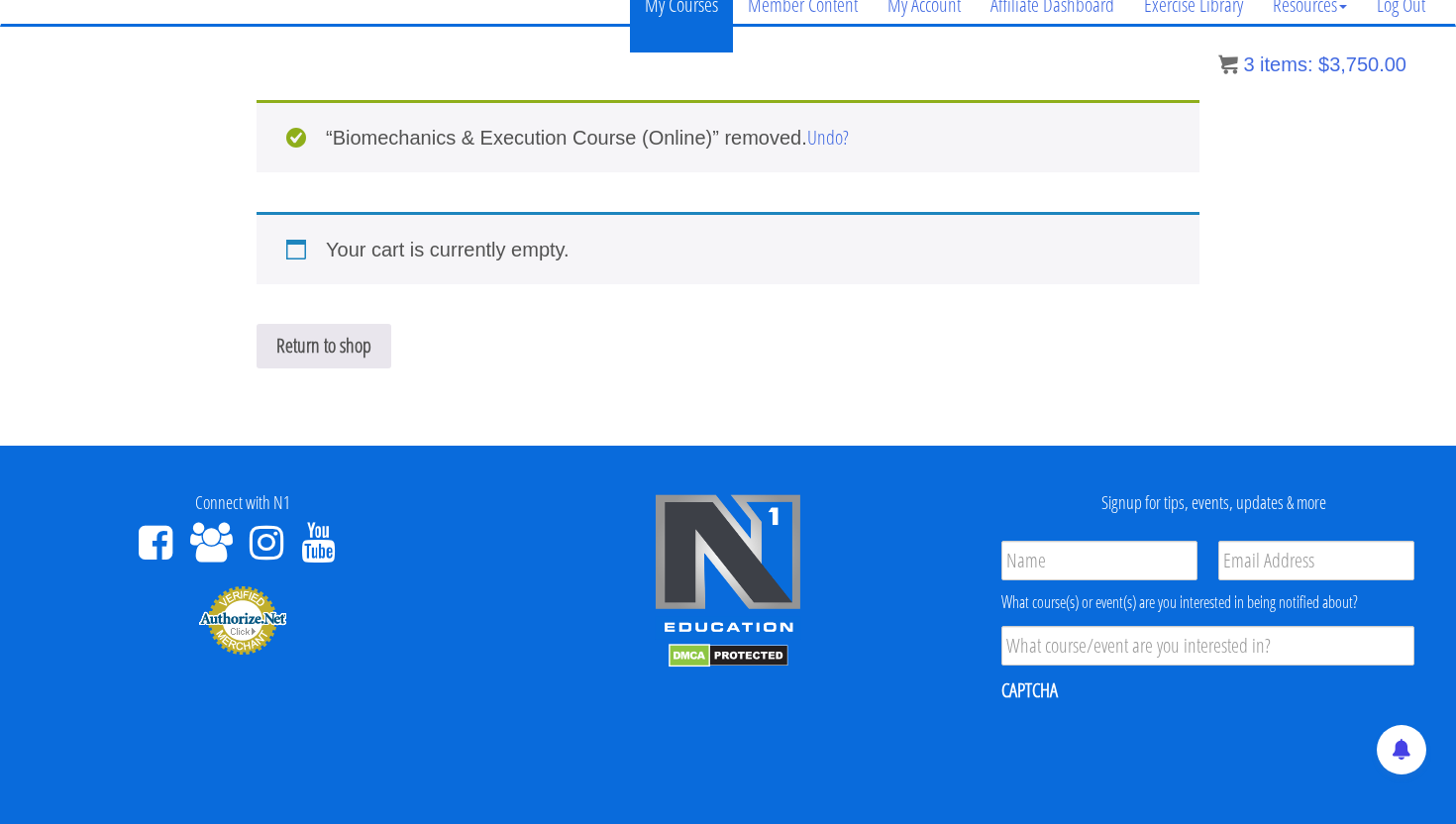 scroll, scrollTop: 172, scrollLeft: 0, axis: vertical 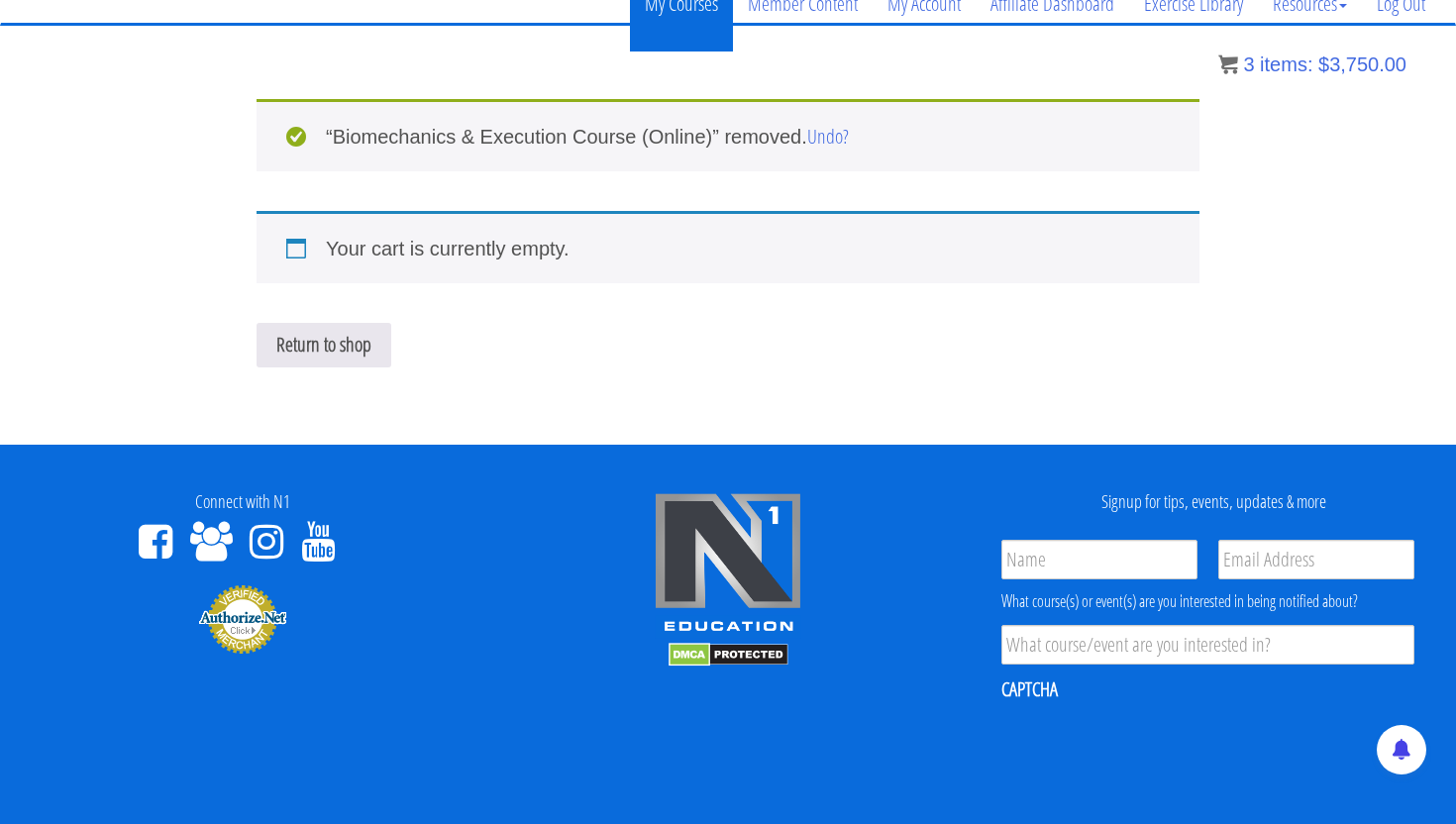 click on "My Courses" at bounding box center [681, 4] 